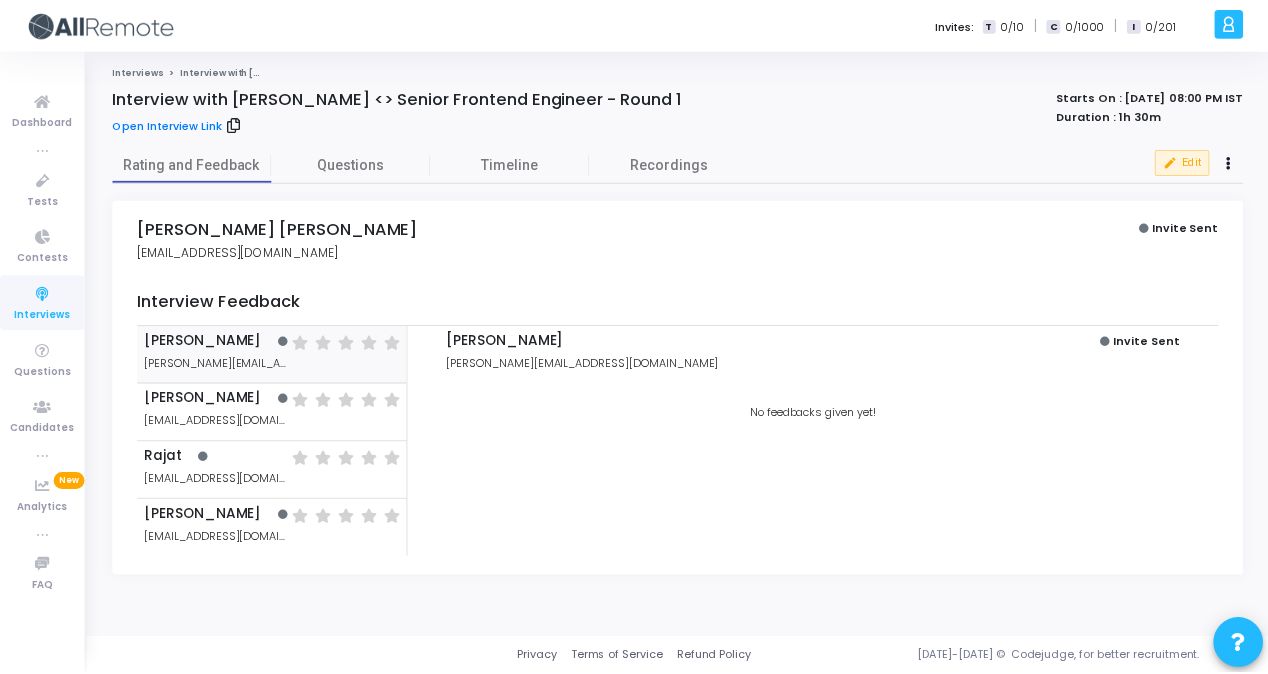 scroll, scrollTop: 0, scrollLeft: 0, axis: both 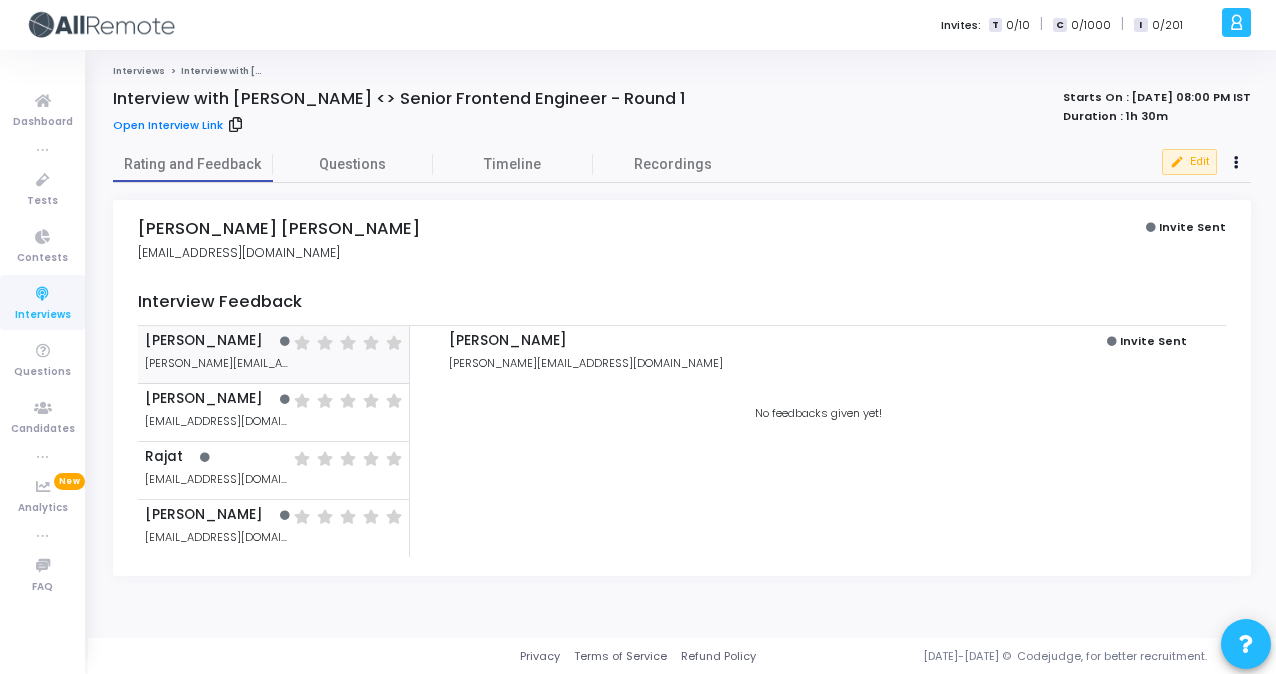 click on "[PERSON_NAME] [PERSON_NAME][EMAIL_ADDRESS][DOMAIN_NAME]  Invite Sent   No feedbacks given yet!" at bounding box center [818, 441] 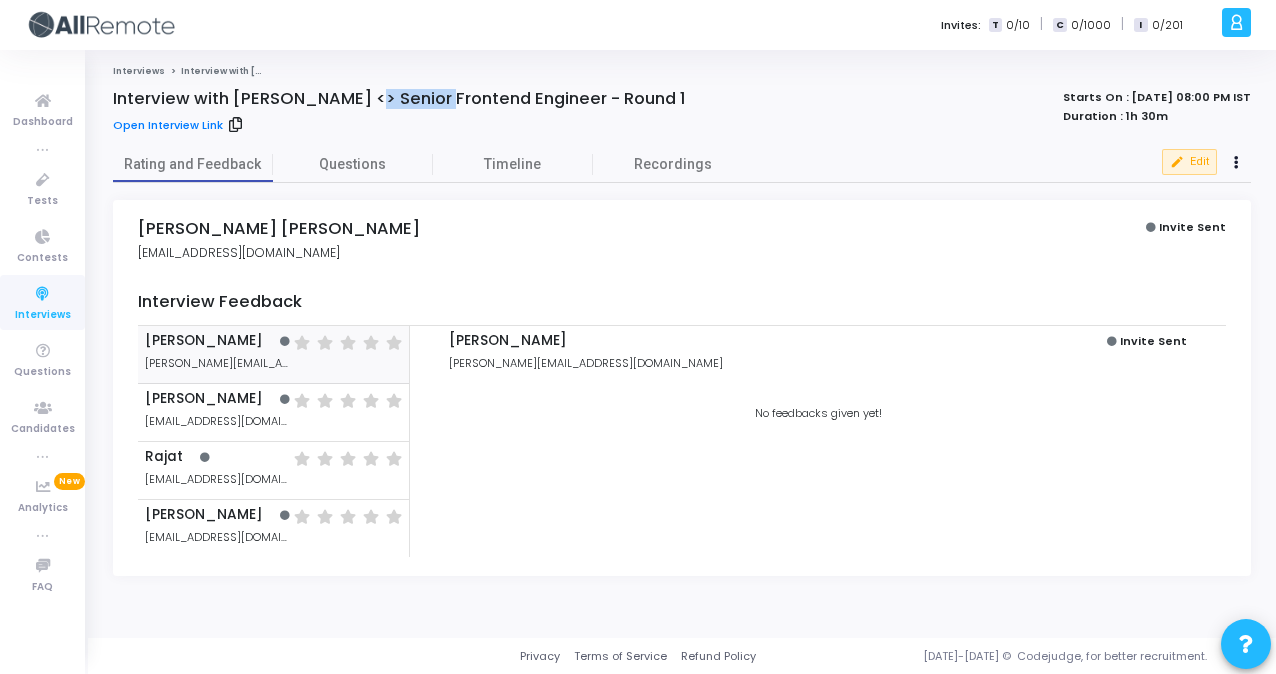 click on "Interview with [PERSON_NAME] <> Senior Frontend Engineer - Round 1" 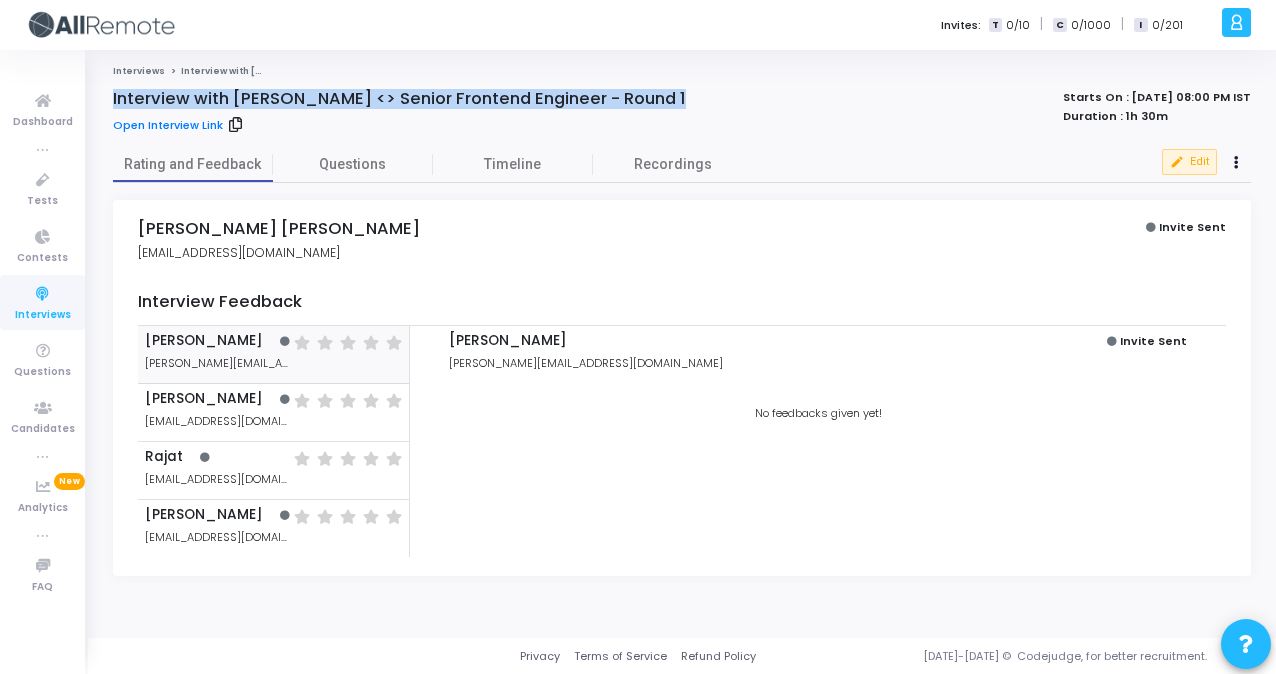 click on "Interview with [PERSON_NAME] <> Senior Frontend Engineer - Round 1" 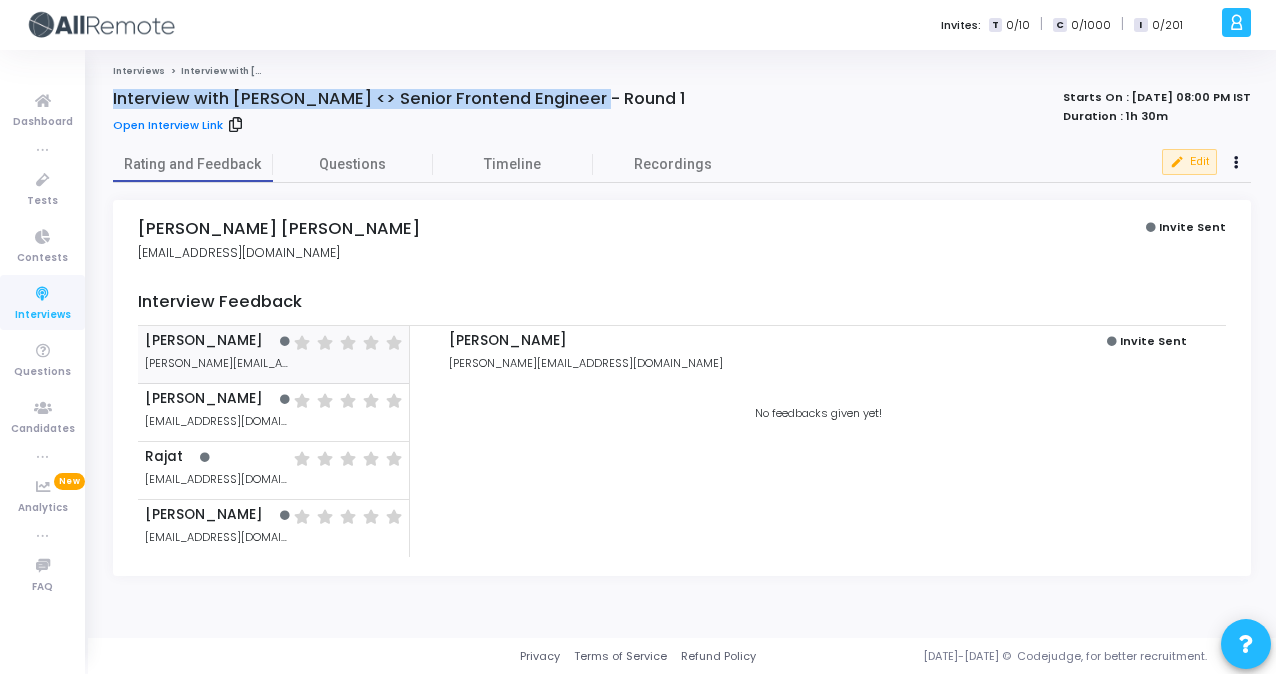 drag, startPoint x: 610, startPoint y: 97, endPoint x: 111, endPoint y: 86, distance: 499.12122 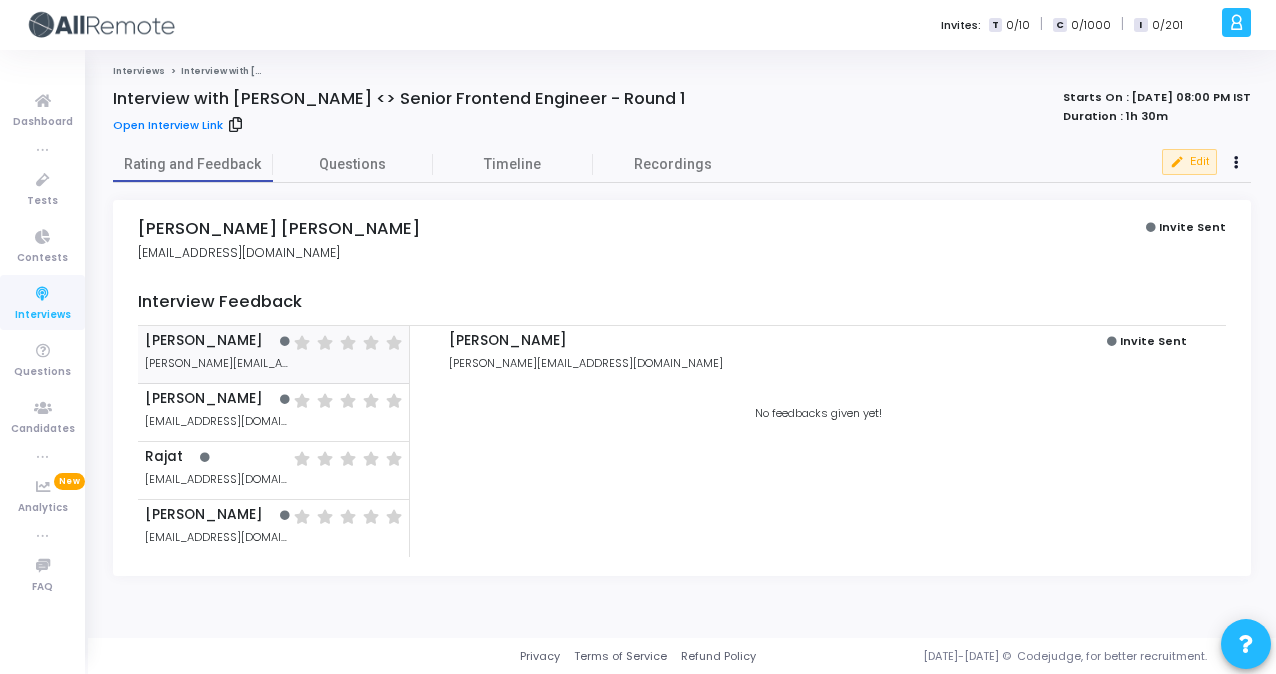 click on "Interview with [PERSON_NAME] <> Senior Frontend Engineer - Round 1" 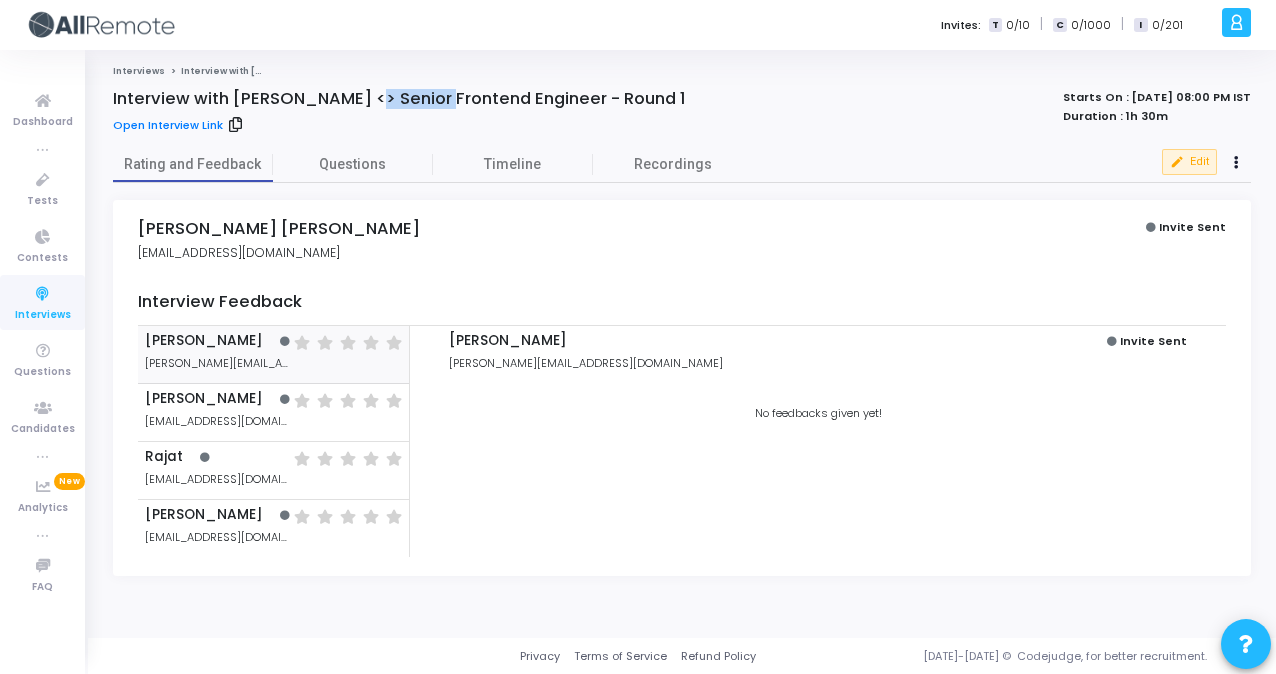 click on "Interview with [PERSON_NAME] <> Senior Frontend Engineer - Round 1" 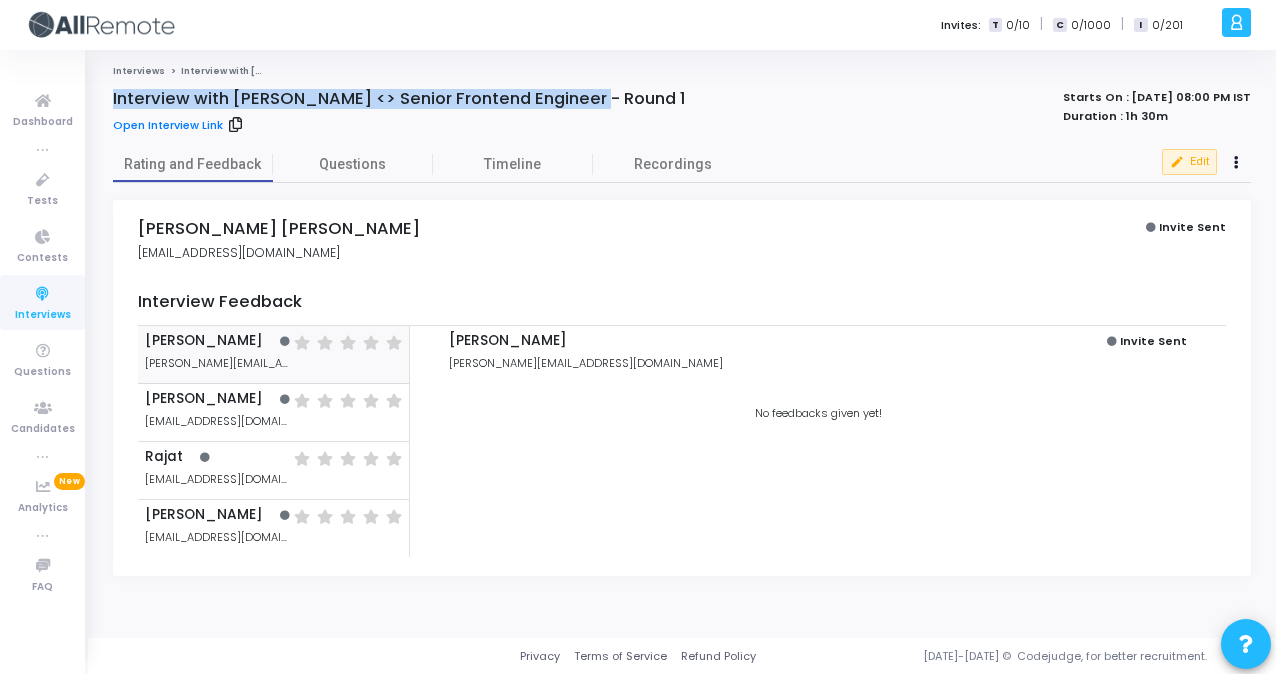 drag, startPoint x: 600, startPoint y: 98, endPoint x: 106, endPoint y: 90, distance: 494.06476 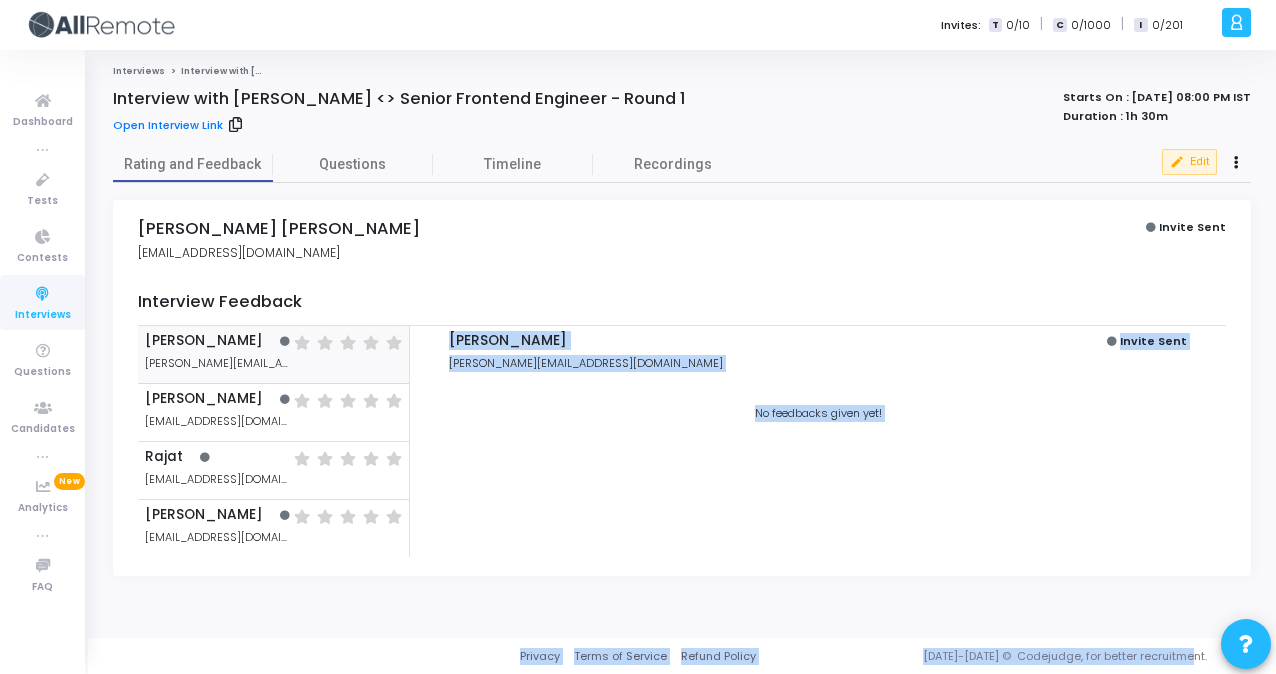 drag, startPoint x: 437, startPoint y: 333, endPoint x: 1224, endPoint y: 681, distance: 860.5074 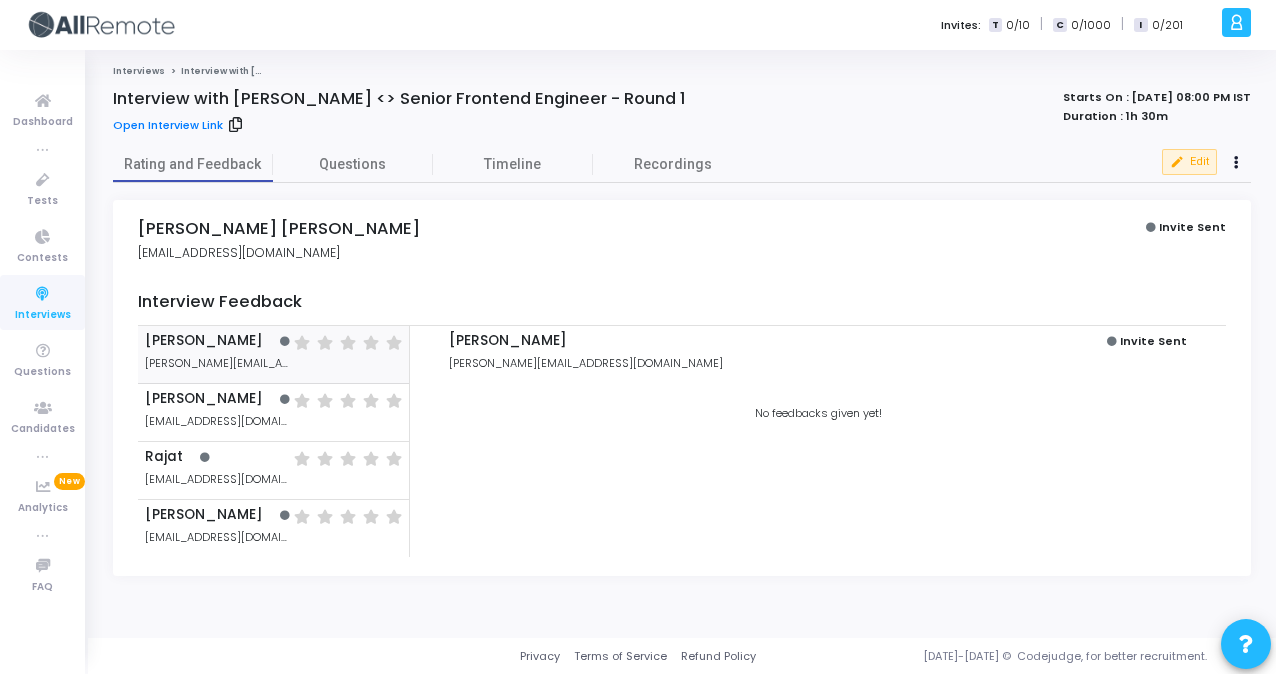 drag, startPoint x: 744, startPoint y: 416, endPoint x: 931, endPoint y: 392, distance: 188.53381 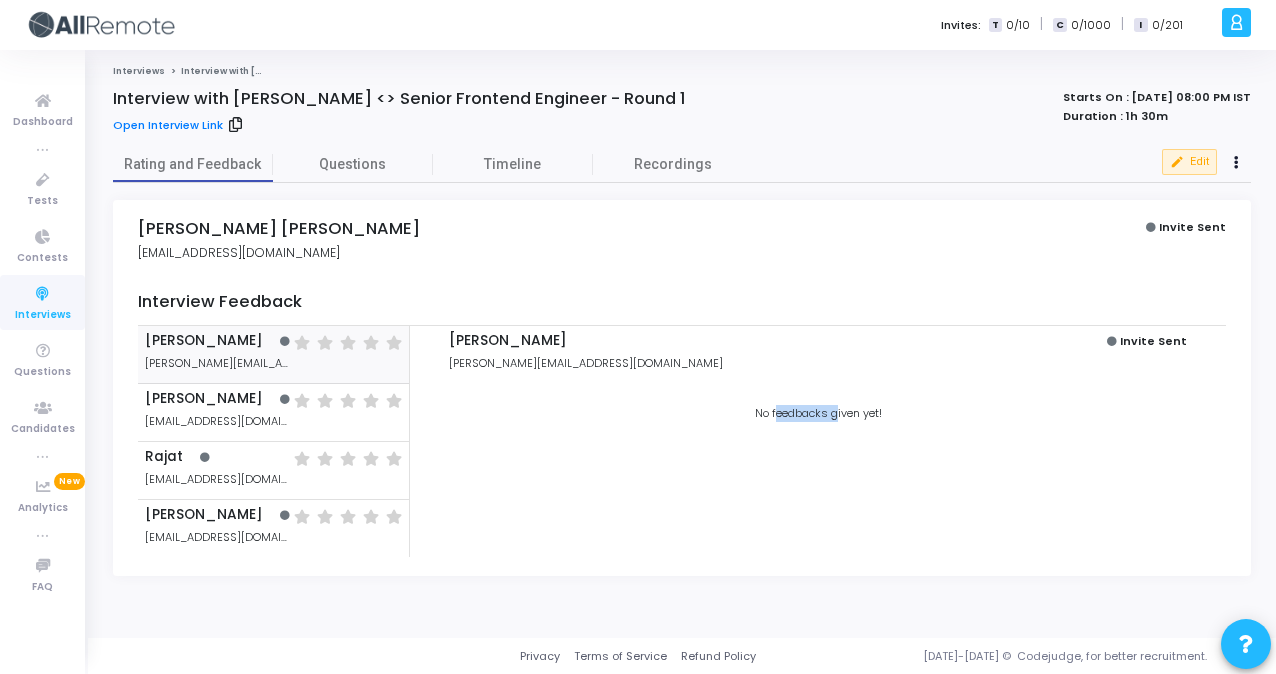 click on "[PERSON_NAME] [PERSON_NAME][EMAIL_ADDRESS][DOMAIN_NAME]  Invite Sent   No feedbacks given yet!" at bounding box center [818, 441] 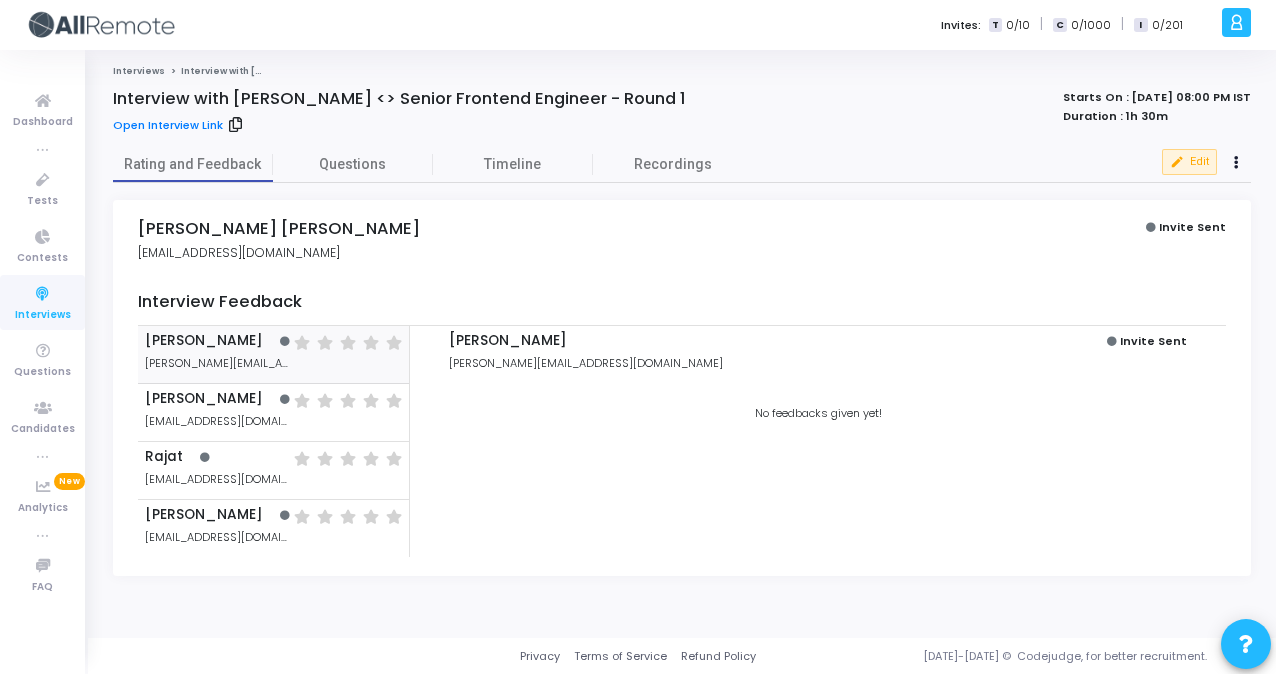 click on "No feedbacks given yet!" at bounding box center [818, 413] 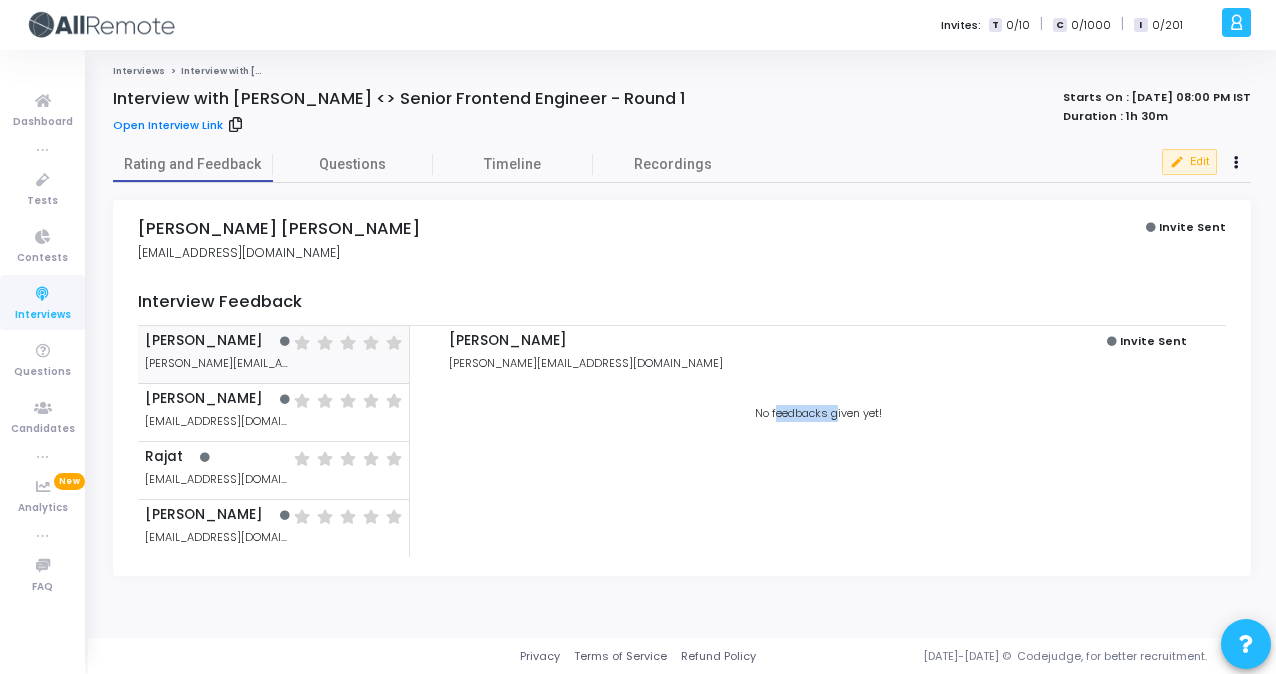 click on "No feedbacks given yet!" at bounding box center (818, 413) 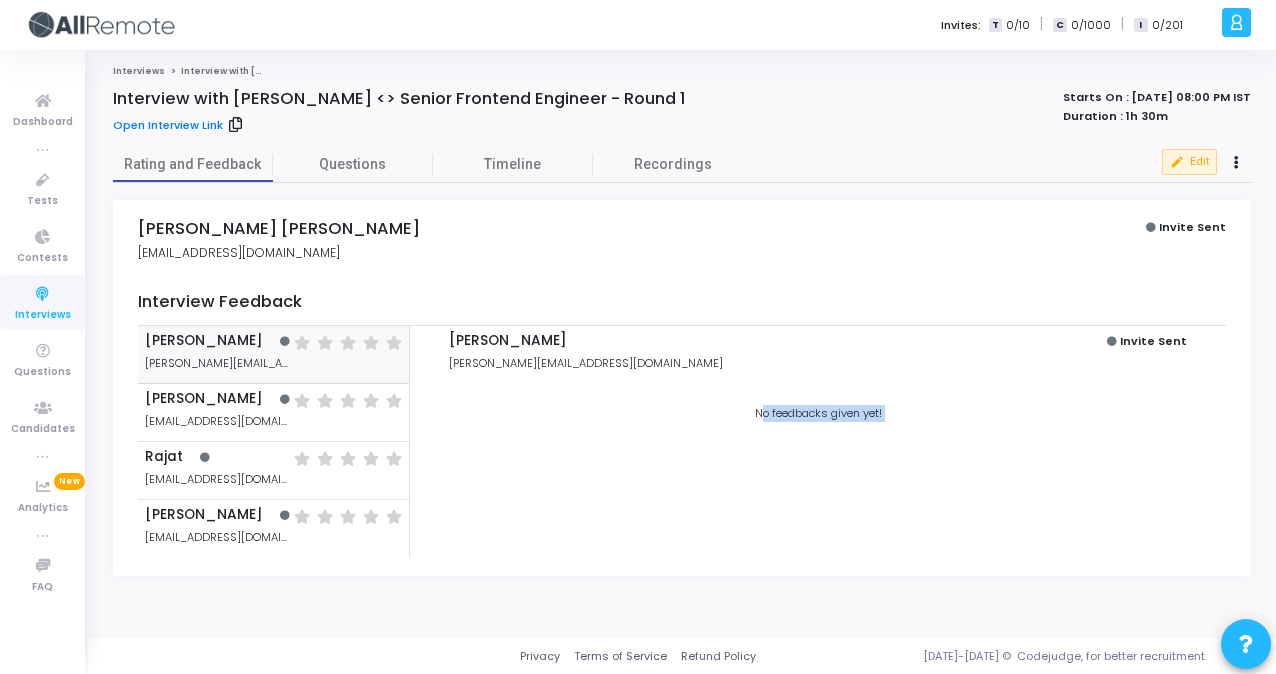 click on "No feedbacks given yet!" at bounding box center [818, 413] 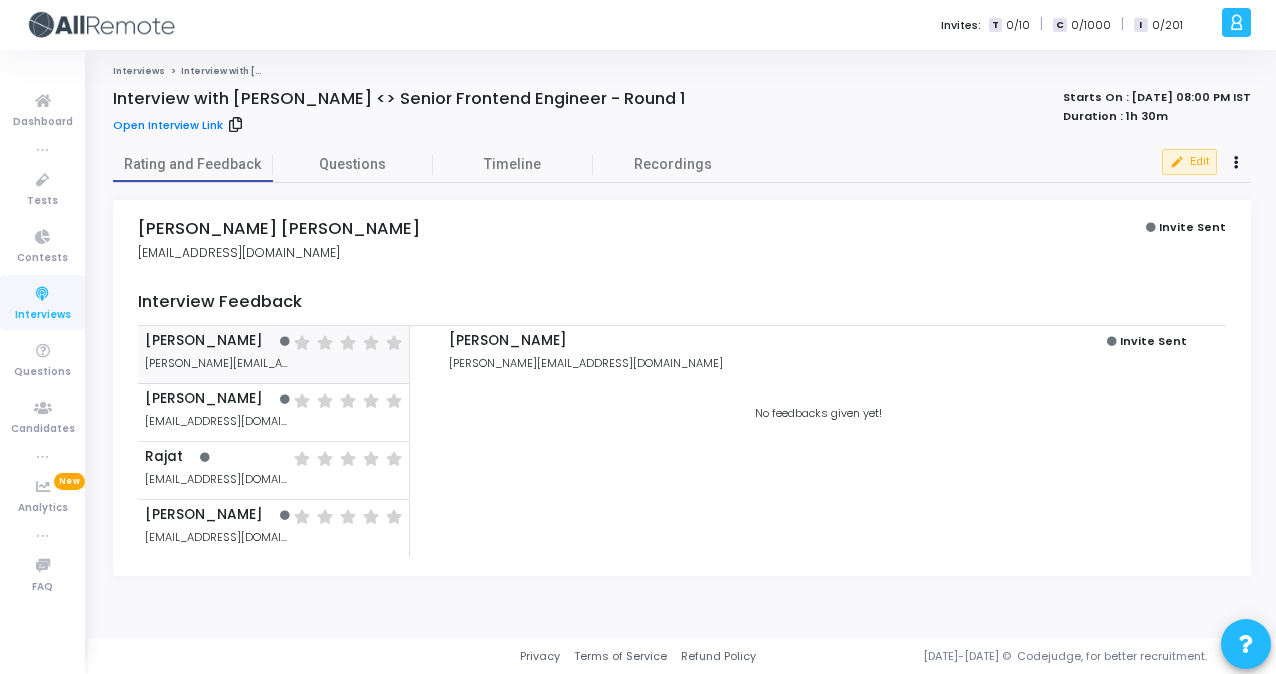 click on "No feedbacks given yet!" at bounding box center [818, 413] 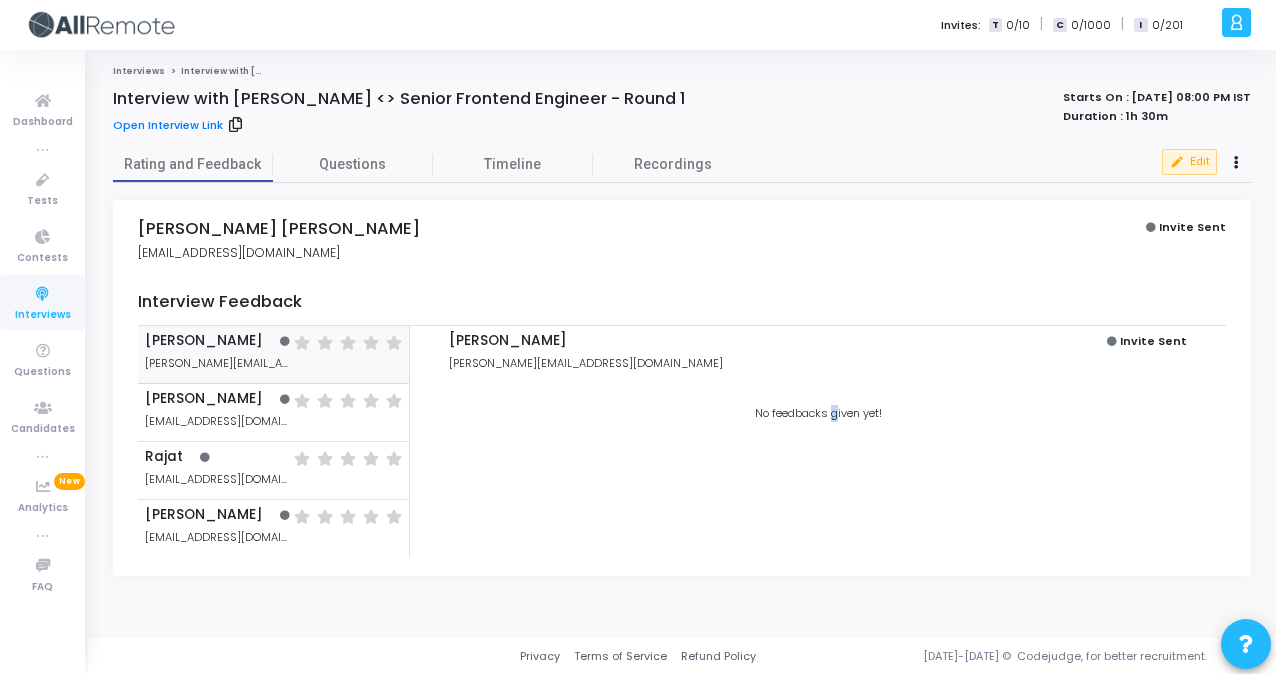 click on "No feedbacks given yet!" at bounding box center (818, 413) 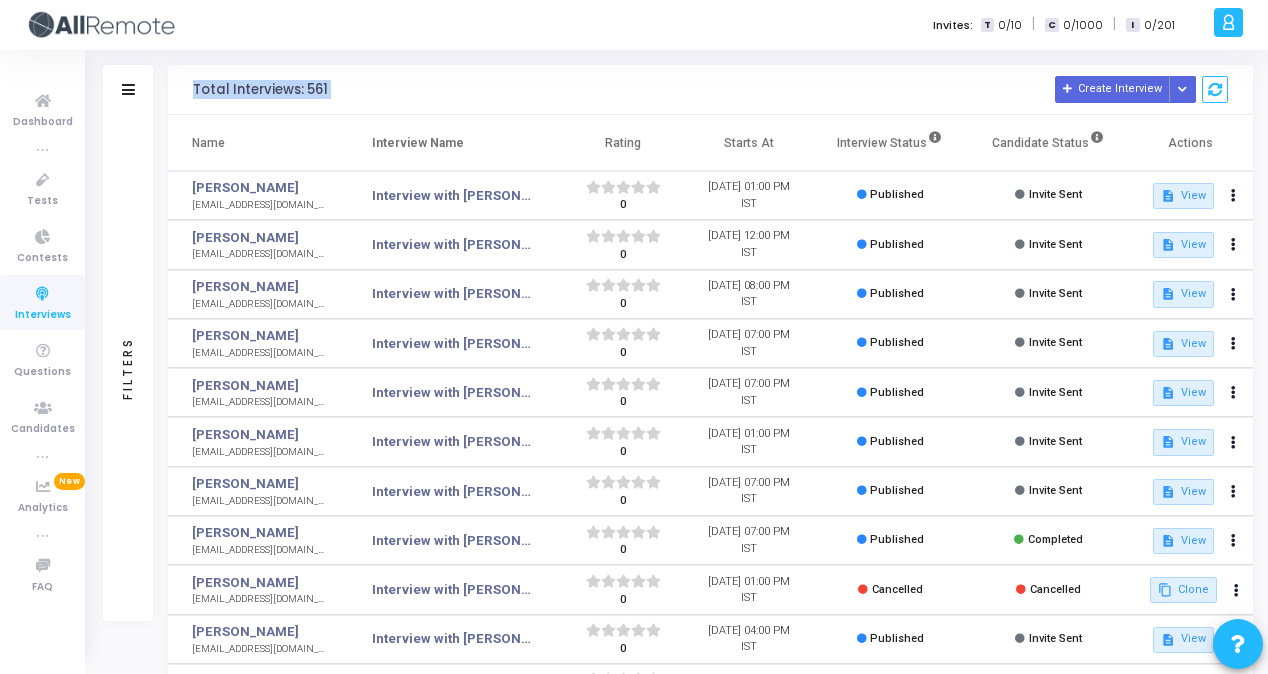 drag, startPoint x: 191, startPoint y: 79, endPoint x: 1275, endPoint y: 144, distance: 1085.947 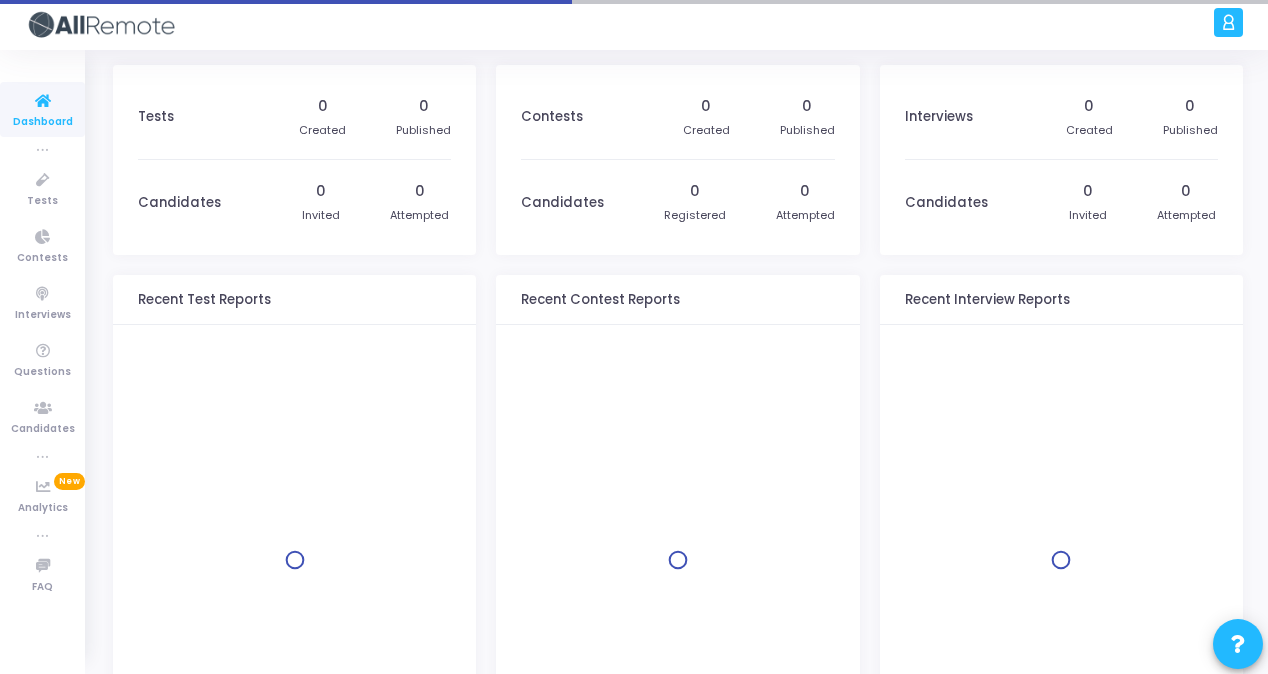 scroll, scrollTop: 0, scrollLeft: 0, axis: both 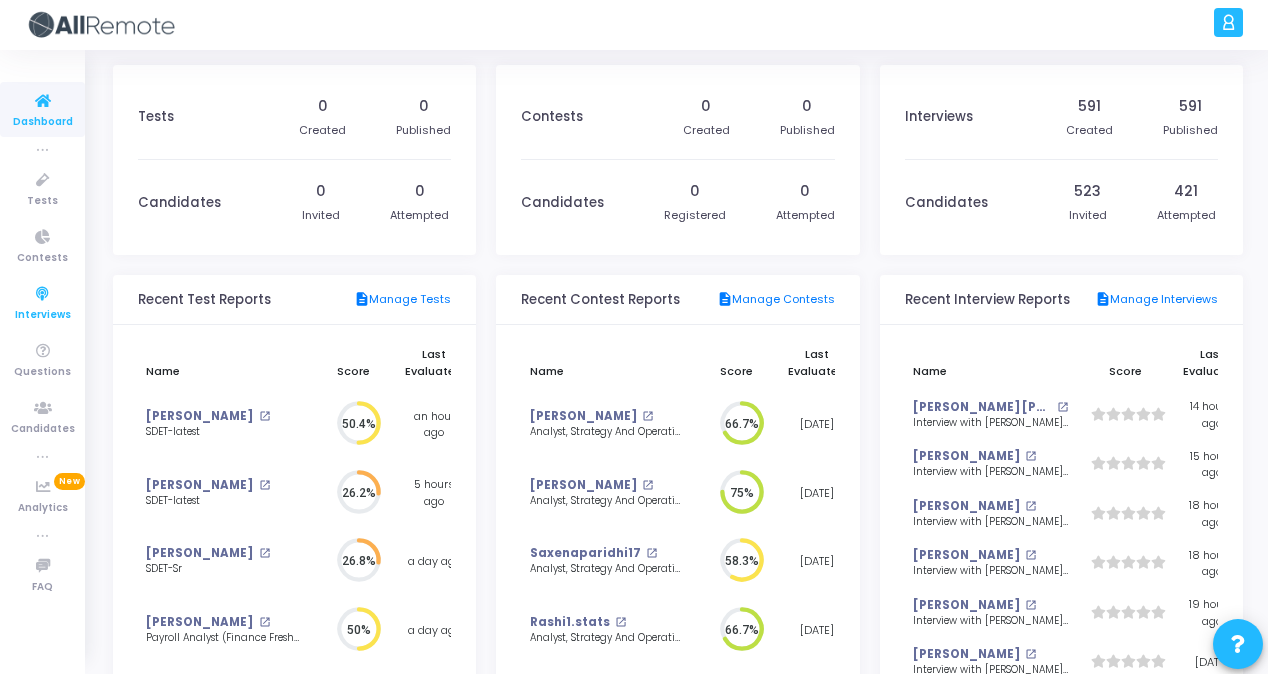 click at bounding box center [43, 294] 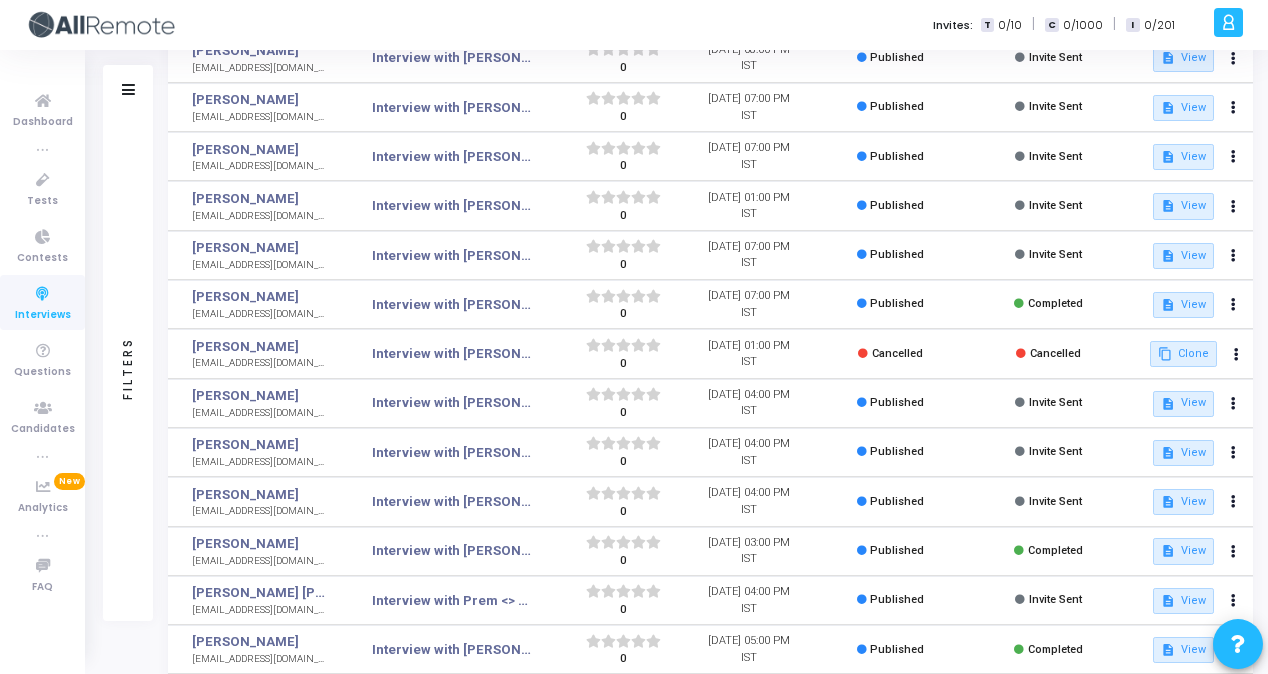 scroll, scrollTop: 334, scrollLeft: 0, axis: vertical 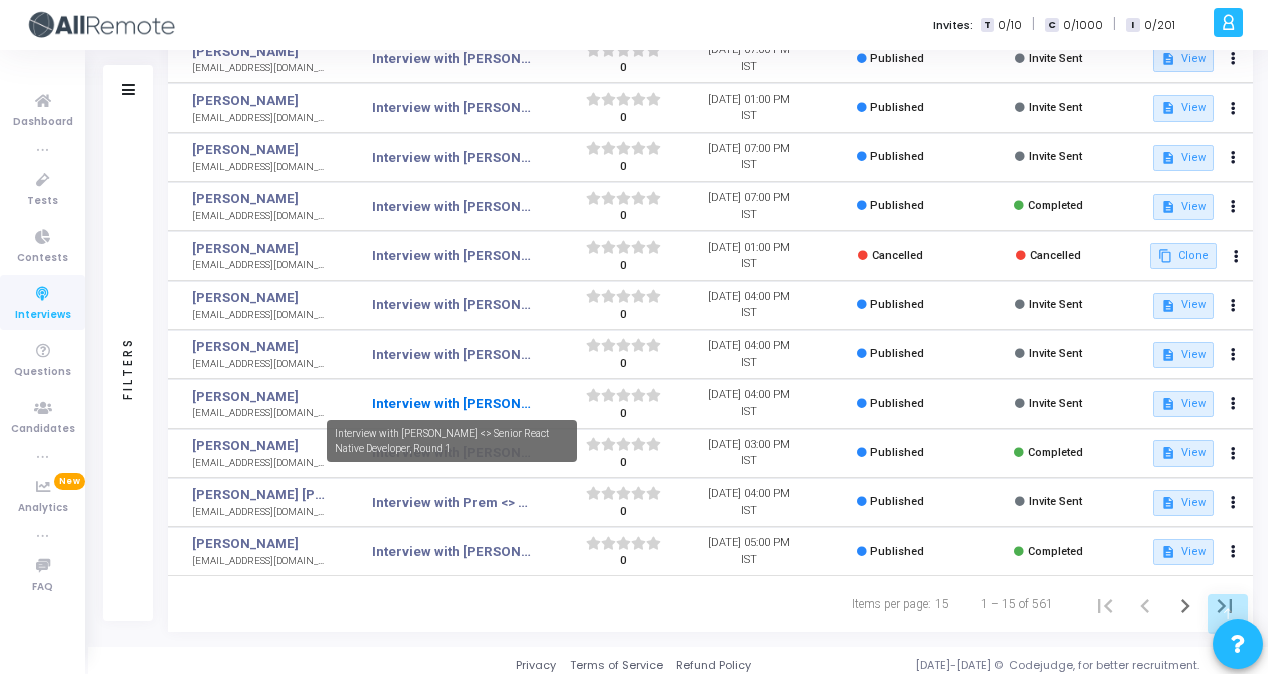 click on "Interview with [PERSON_NAME] <> Senior React Native Developer, Round 1" 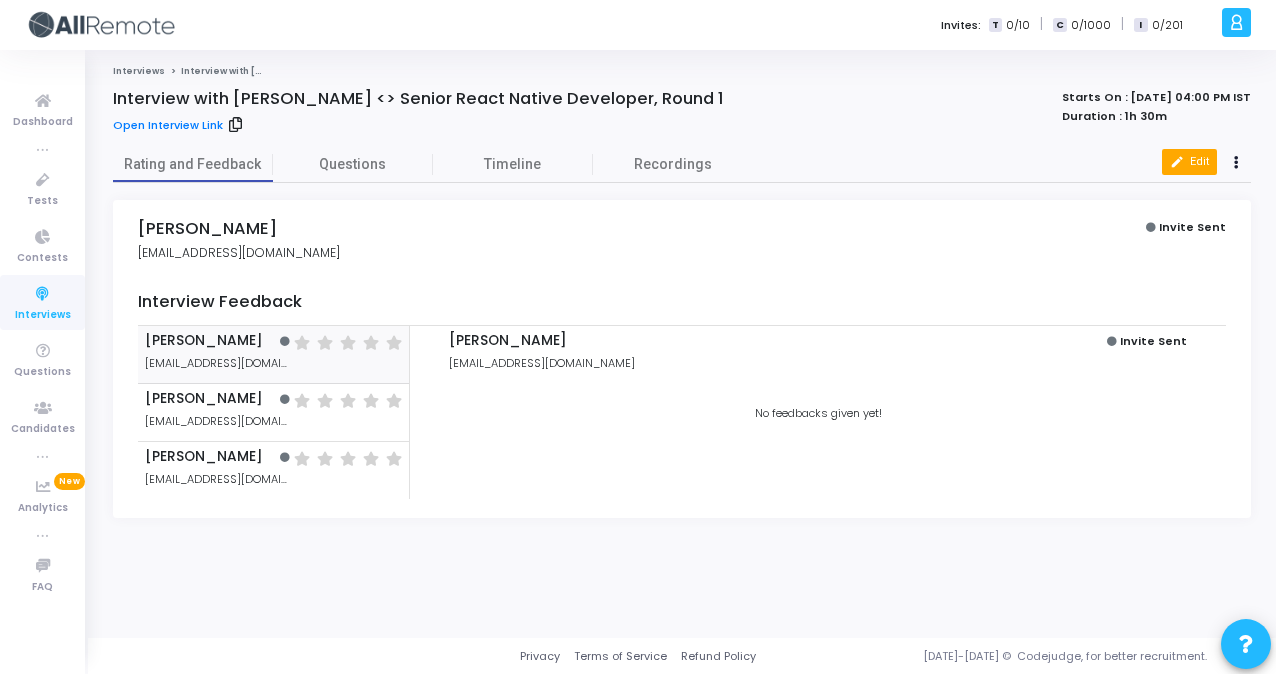 click on "edit  Edit" at bounding box center [1189, 162] 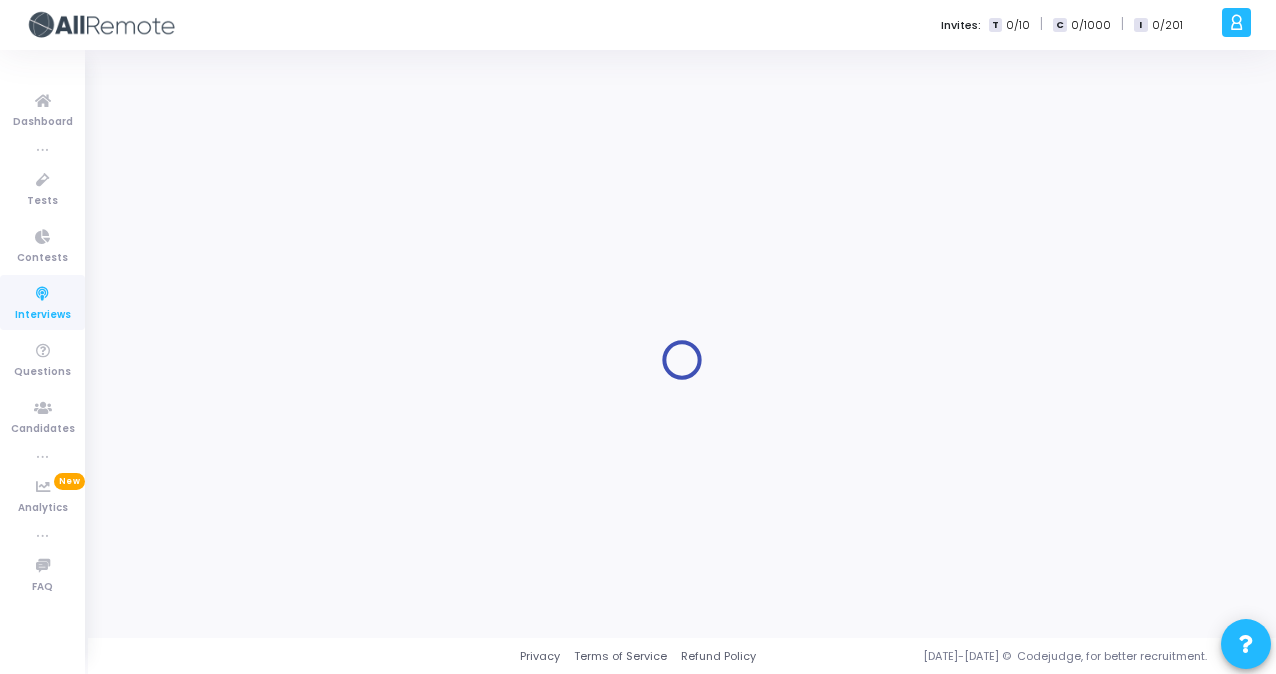 type on "Interview with [PERSON_NAME] <> Senior React Native Developer, Round 1" 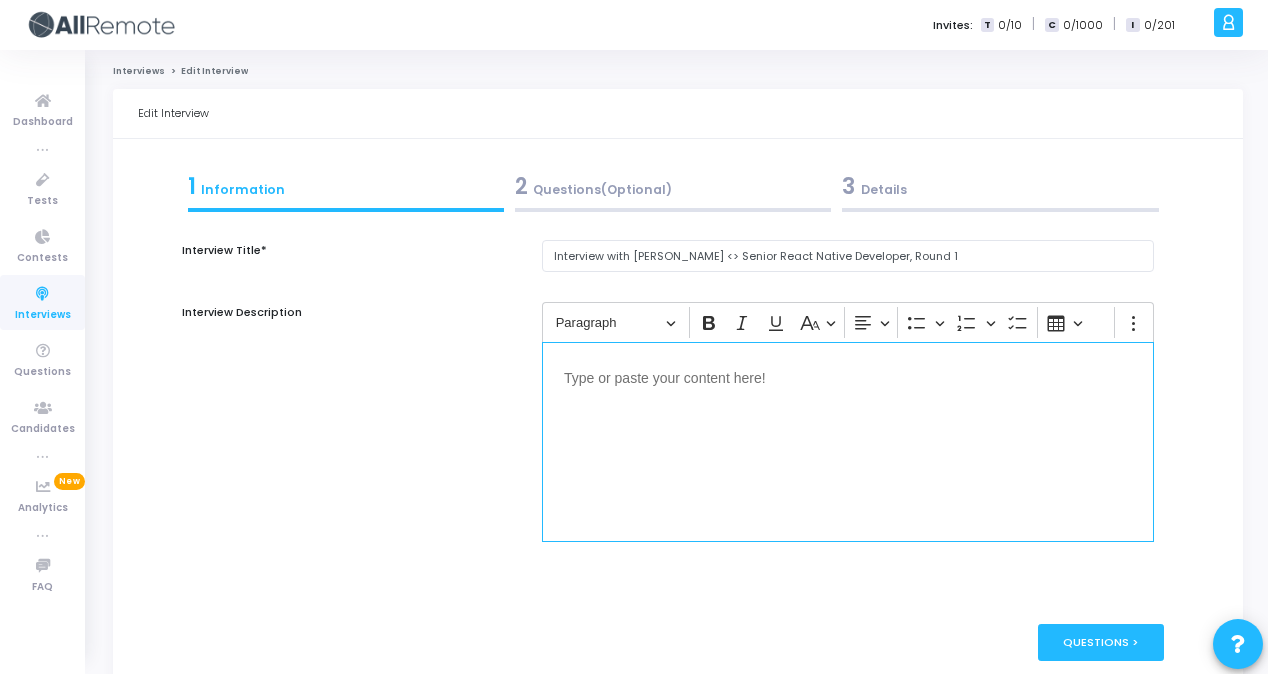 click at bounding box center (848, 376) 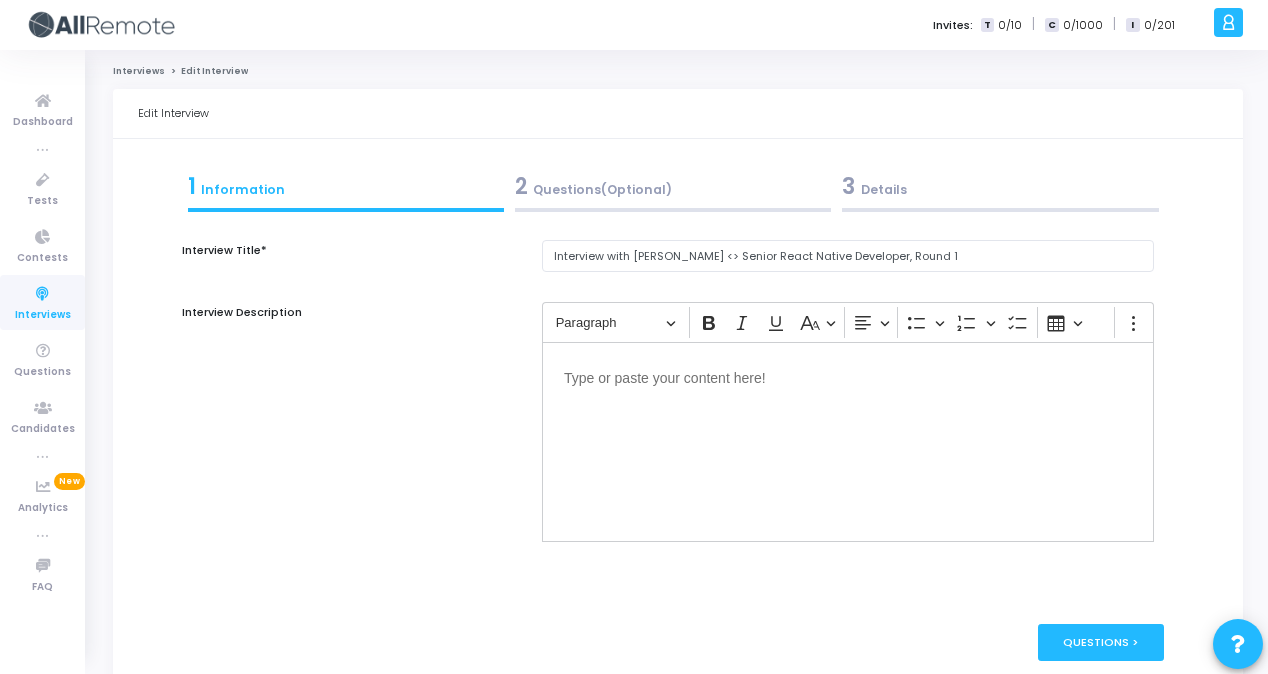 click on "3  Details" at bounding box center (1000, 186) 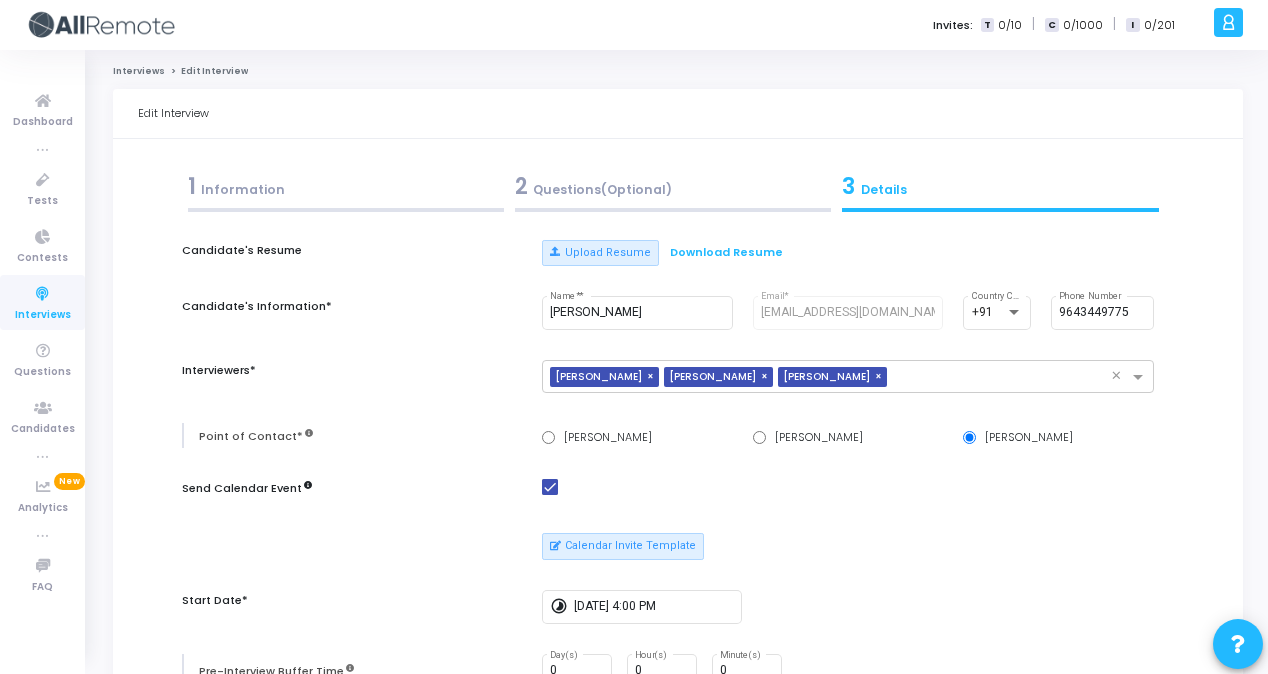 scroll, scrollTop: 191, scrollLeft: 0, axis: vertical 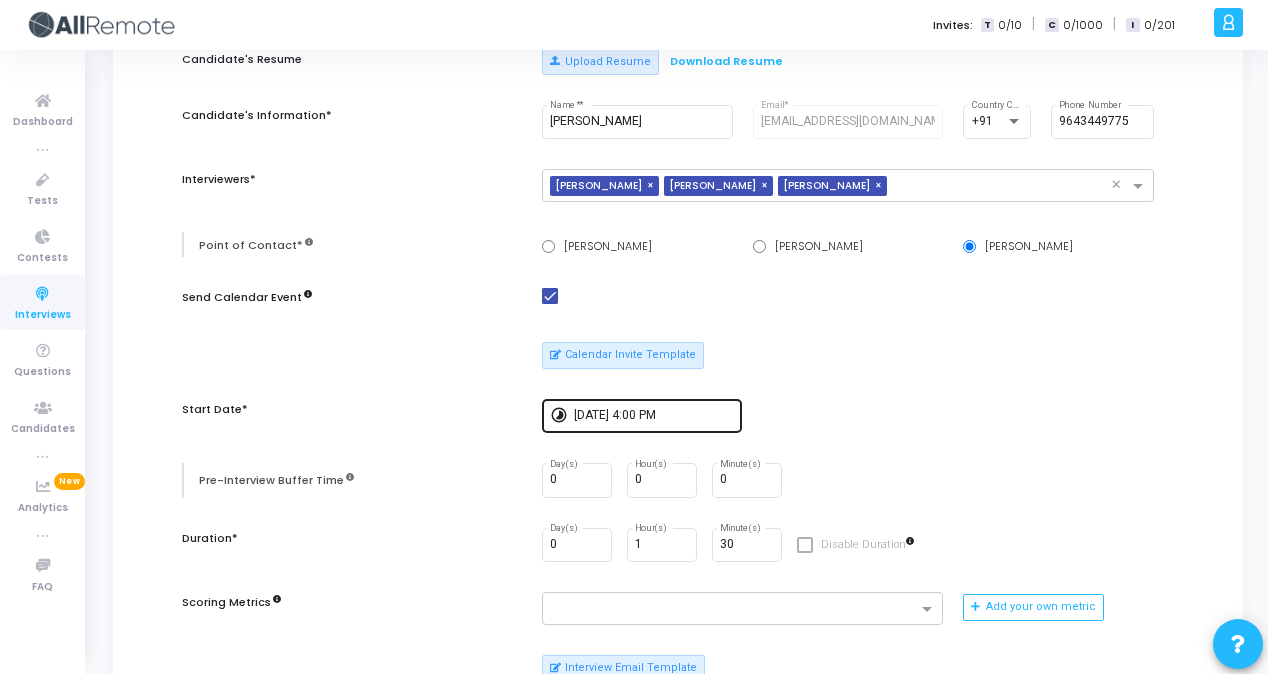 click on "7/11/2025, 4:00 PM" at bounding box center (654, 414) 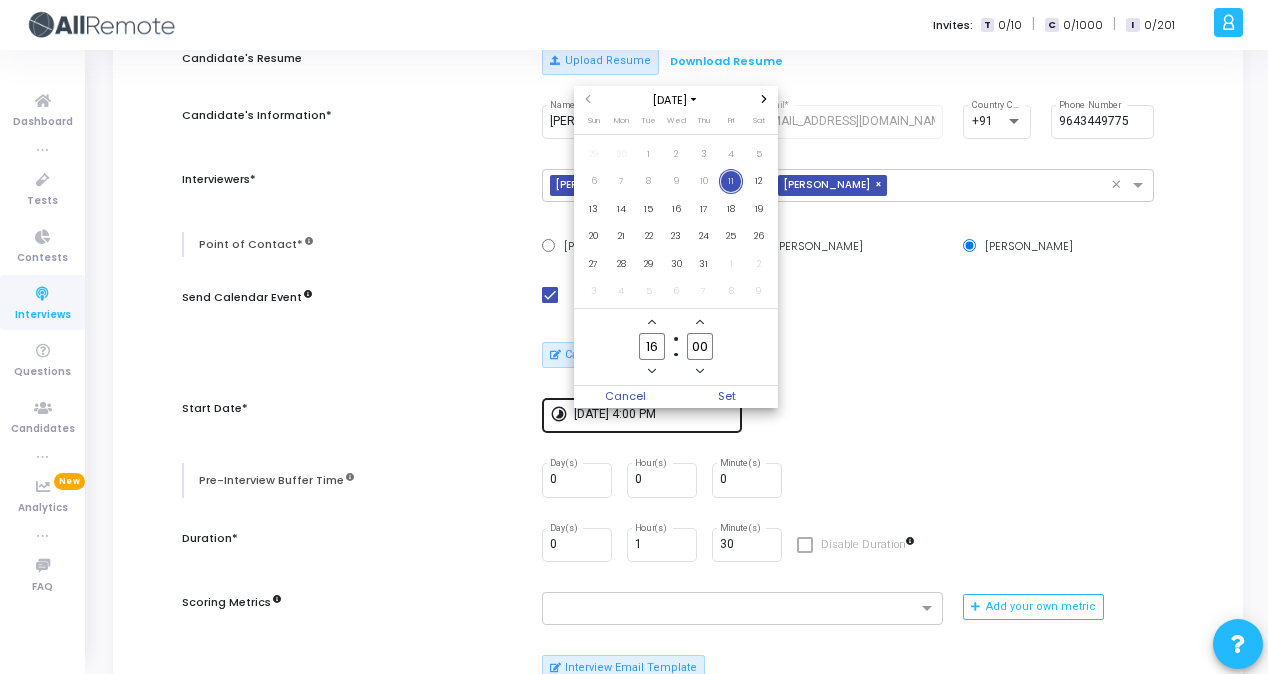 scroll, scrollTop: 0, scrollLeft: 0, axis: both 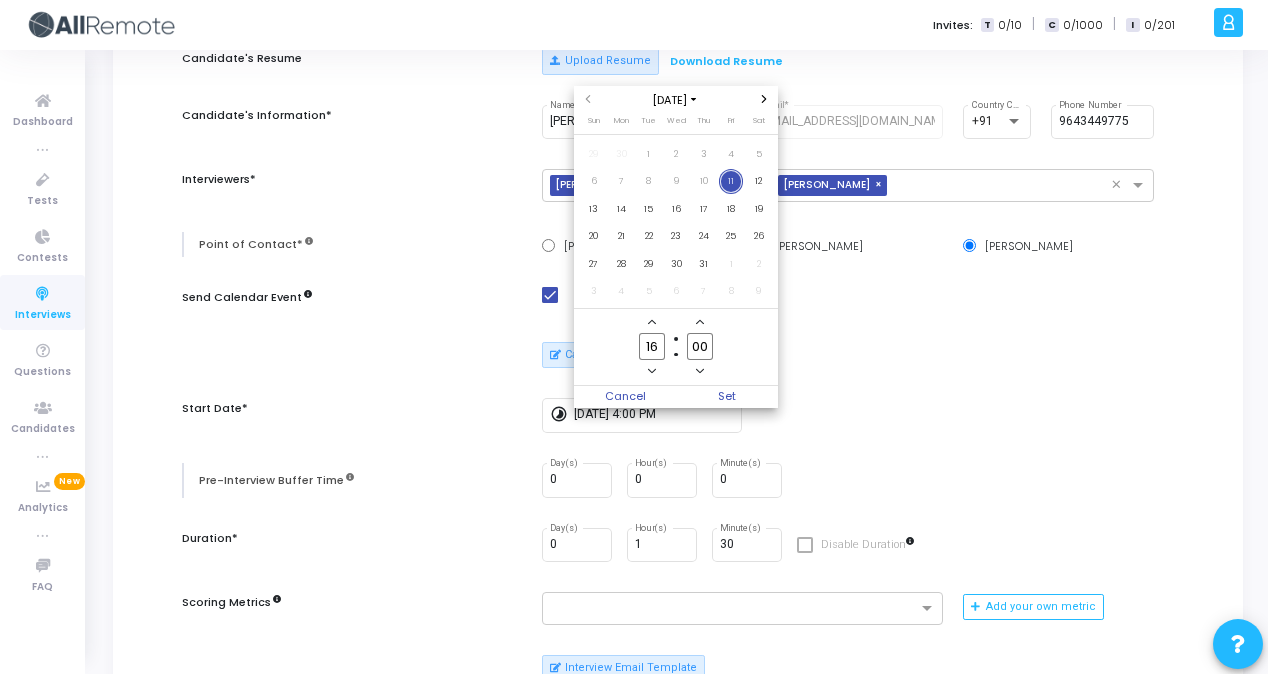 click 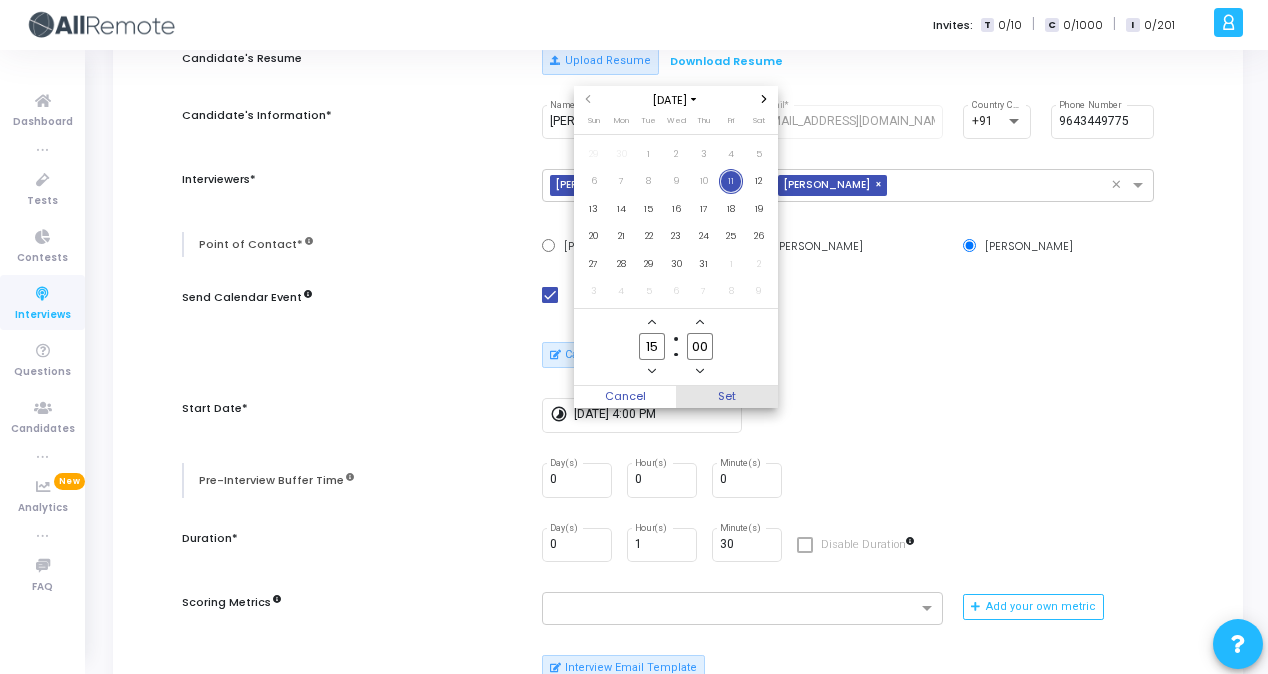 click on "Set" at bounding box center (727, 397) 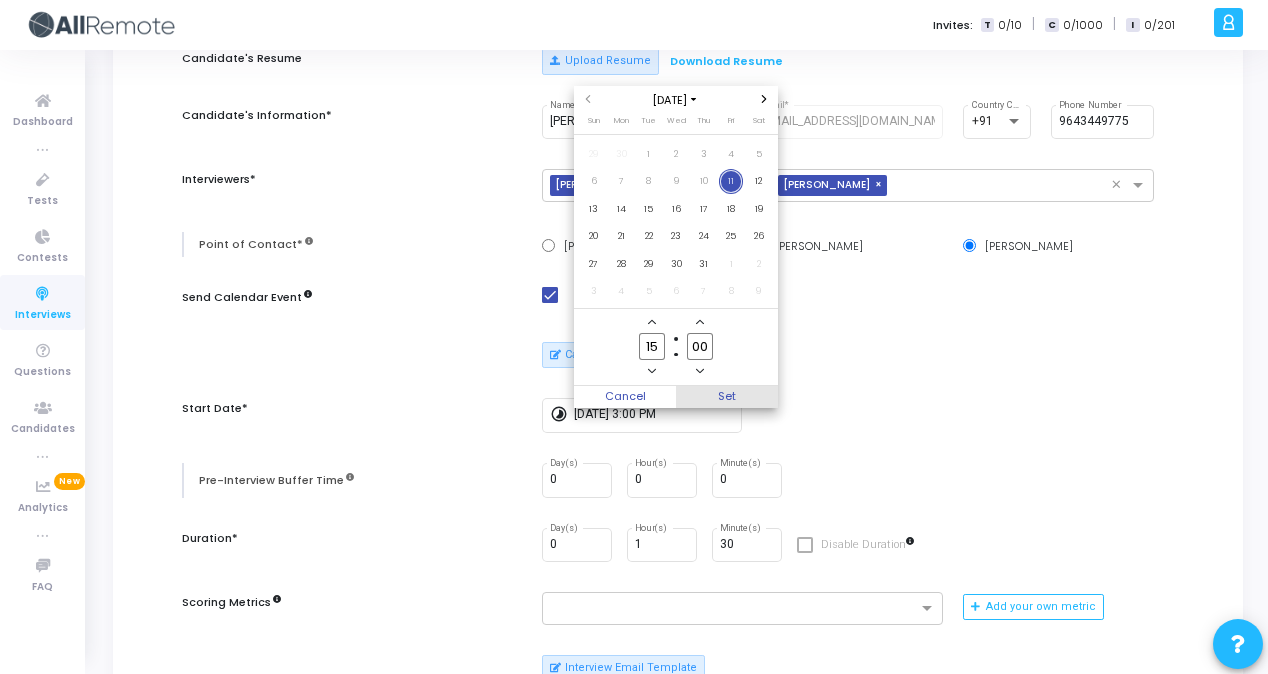 scroll, scrollTop: 191, scrollLeft: 0, axis: vertical 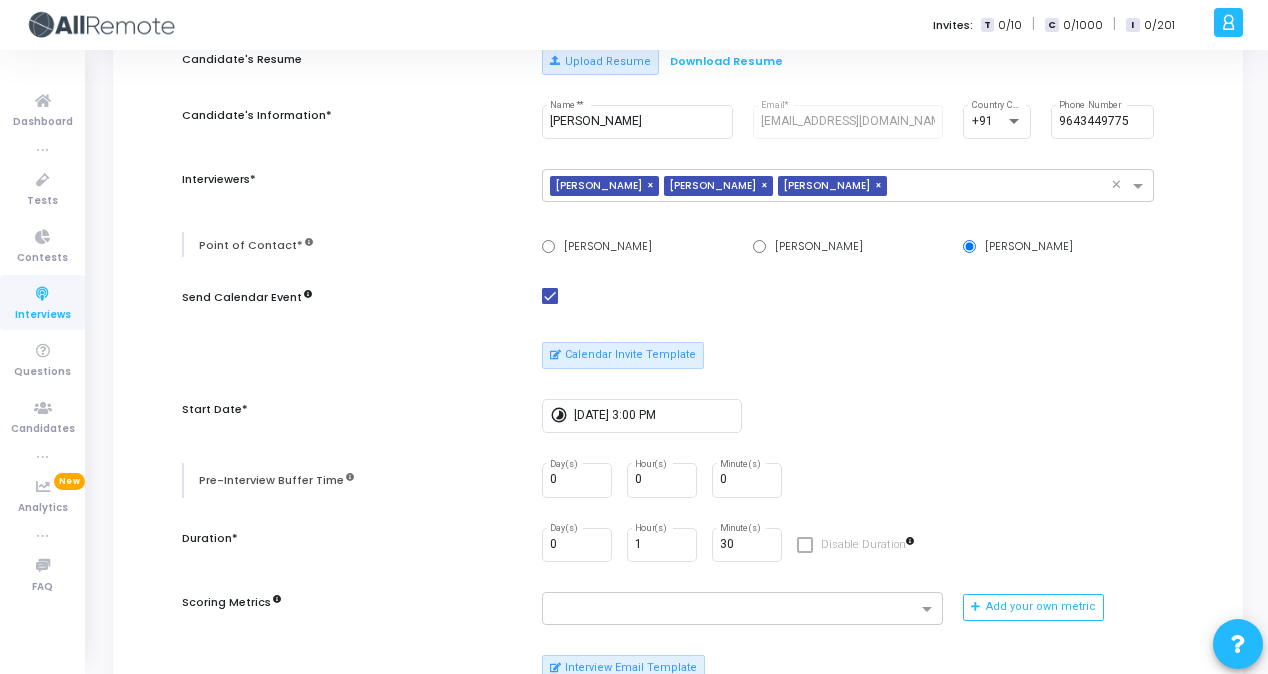 click on "timelapse 7/11/2025, 3:00 PM" at bounding box center (848, 416) 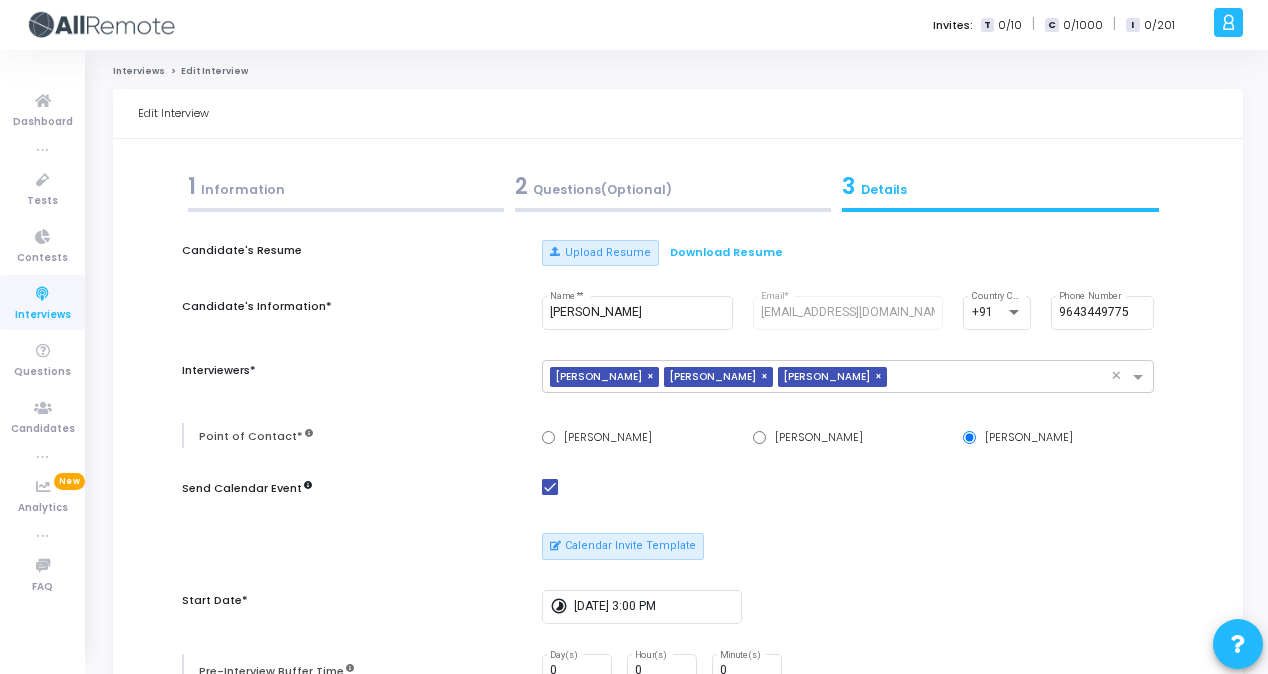 click on "1  Information" at bounding box center (345, 191) 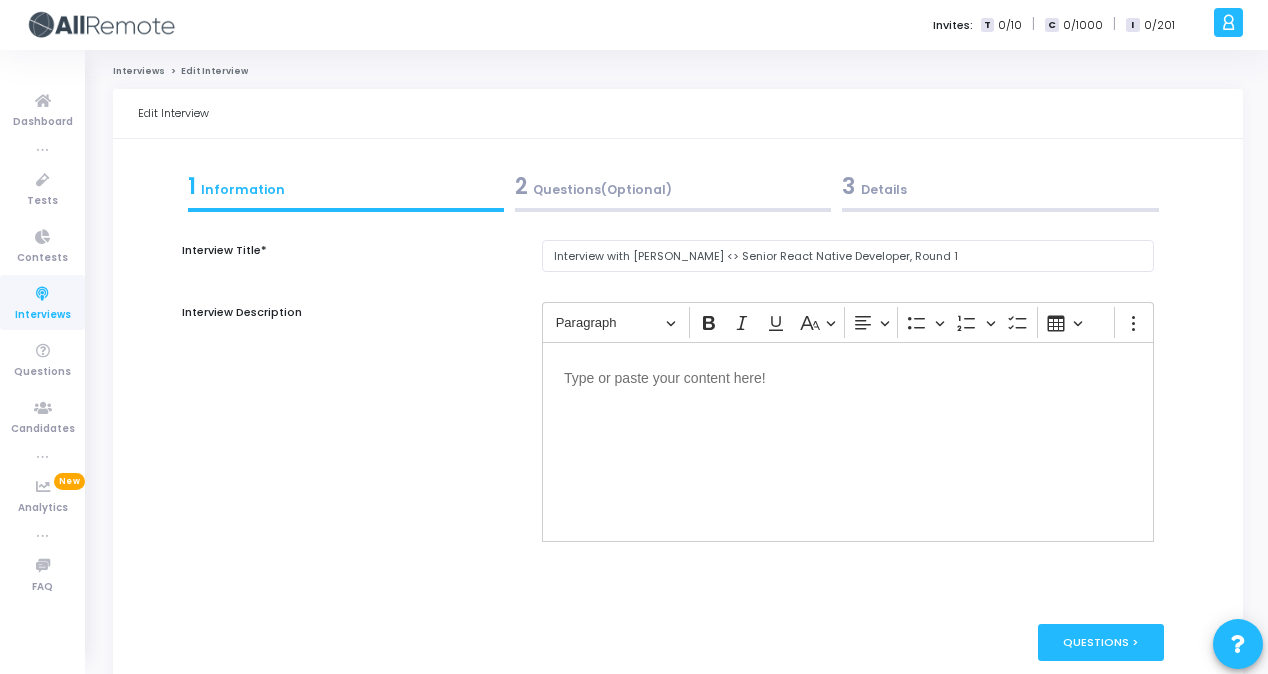 click on "3  Details" at bounding box center (1000, 186) 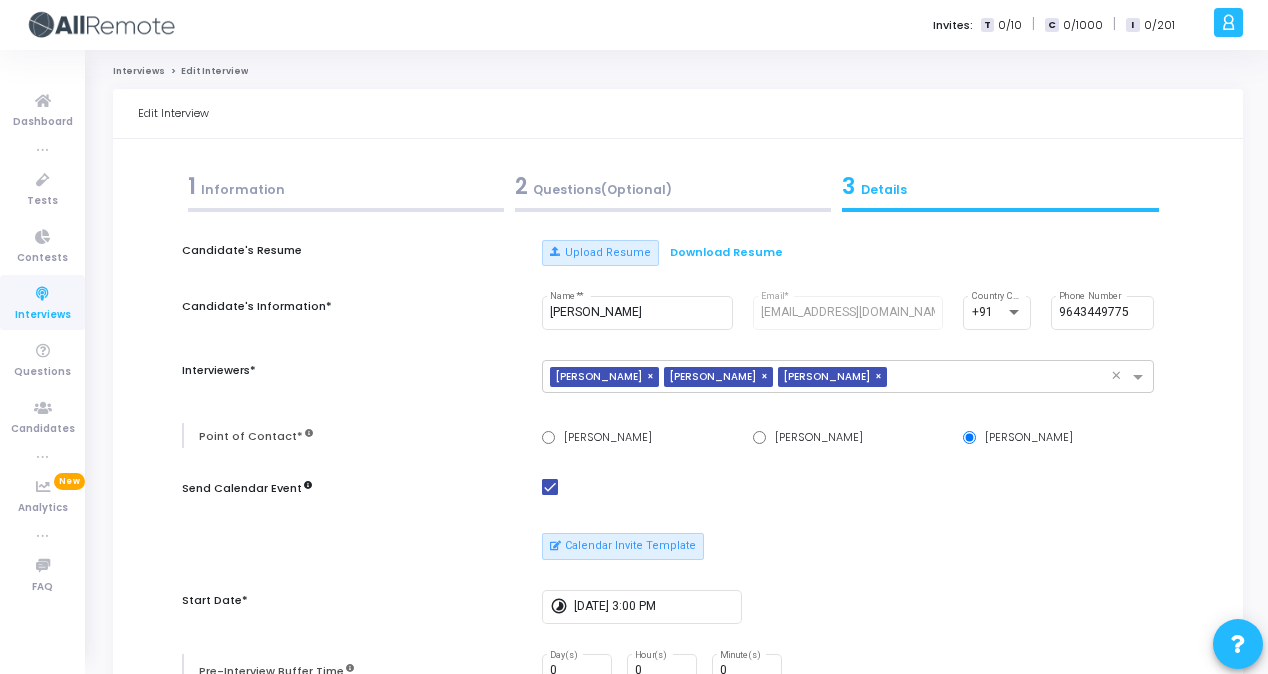 click on "Calendar Invite Template" at bounding box center [848, 546] 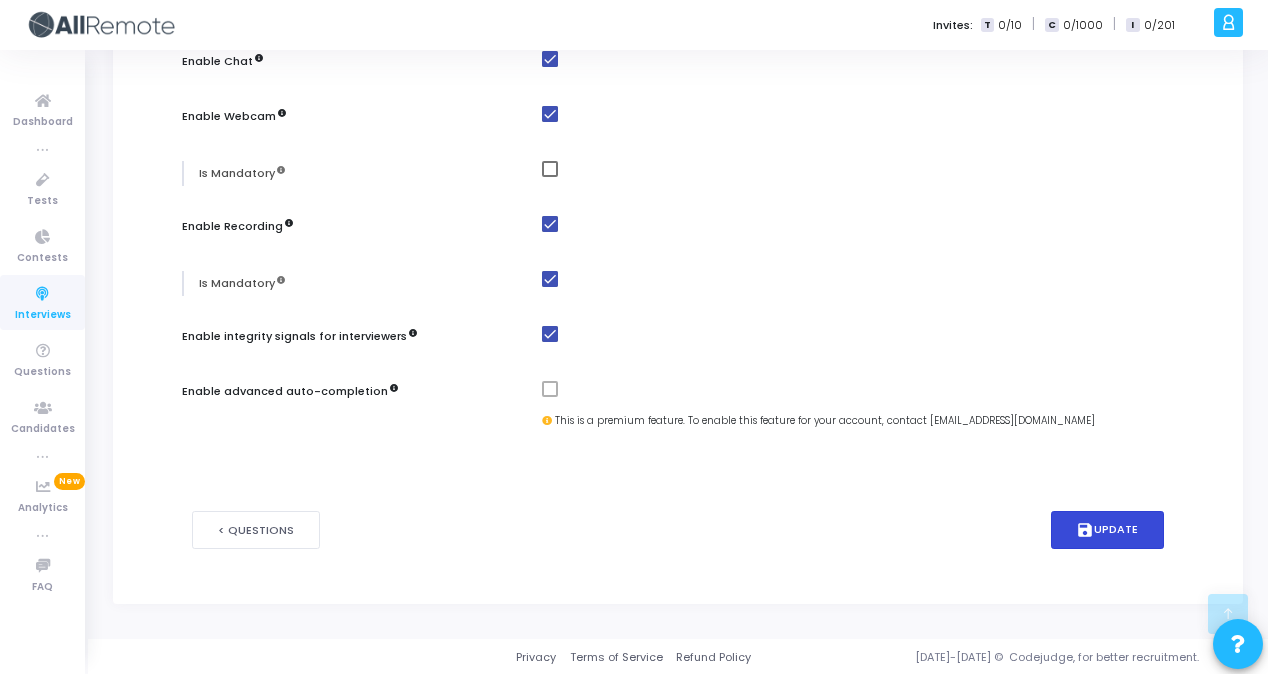 click on "save  Update" at bounding box center [1108, 530] 